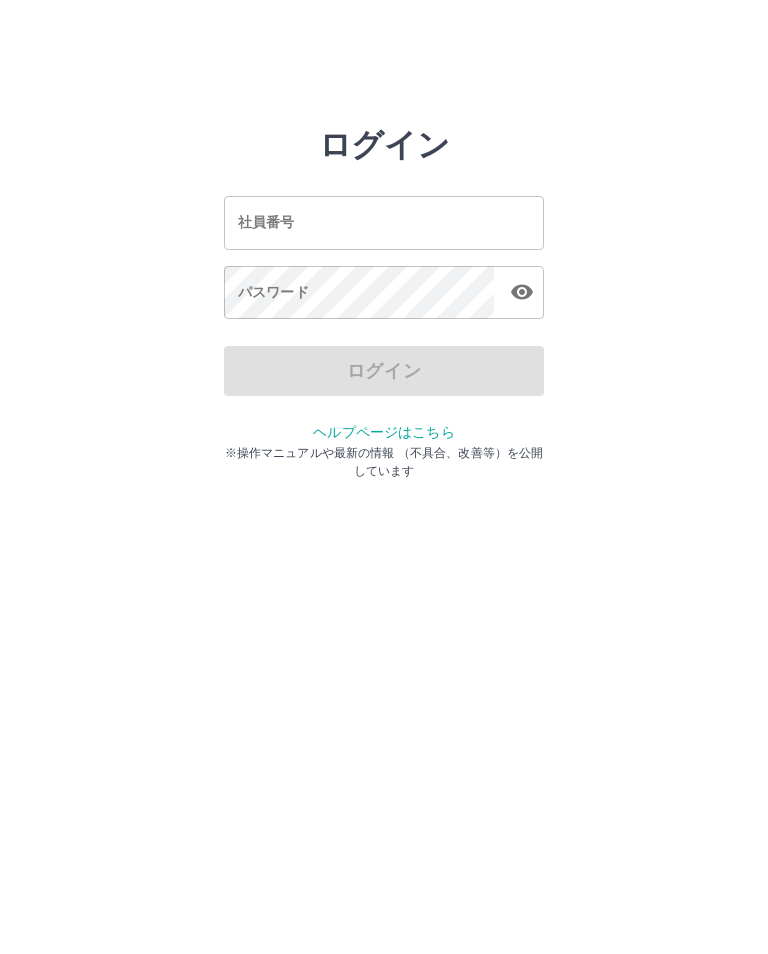 scroll, scrollTop: 0, scrollLeft: 0, axis: both 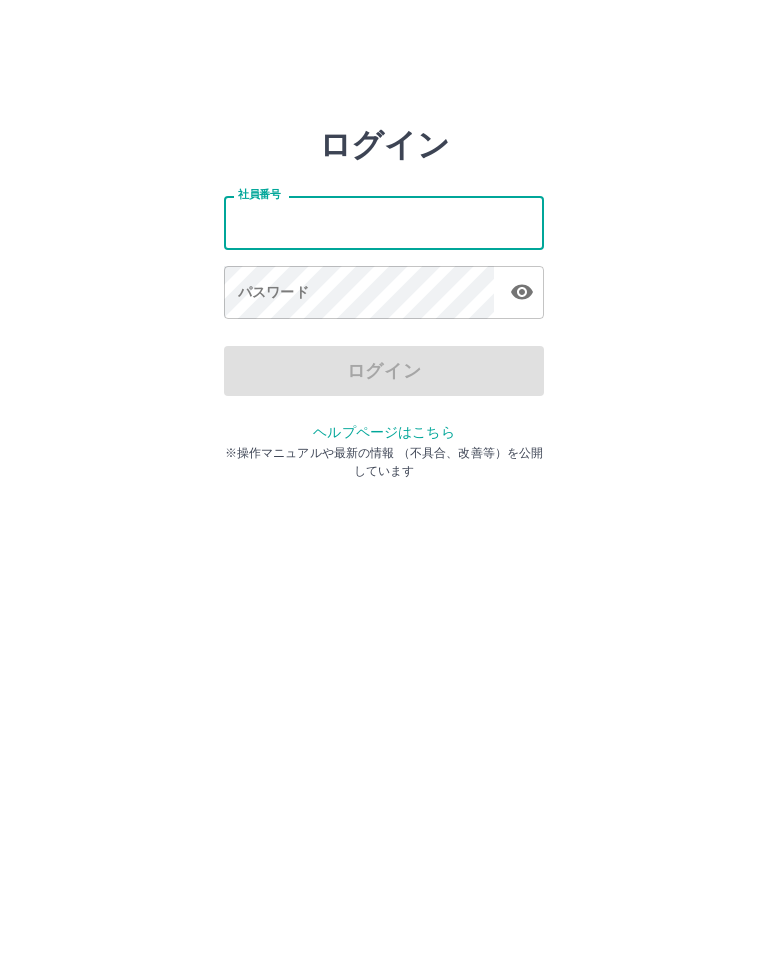 type on "*******" 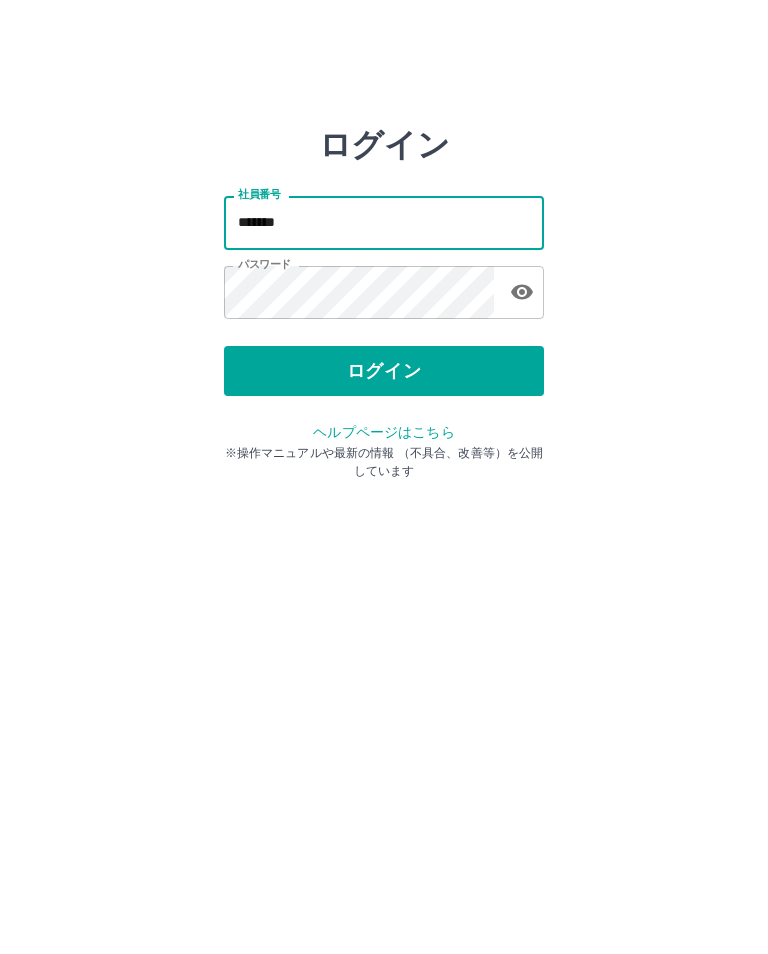 click on "ログイン" at bounding box center (384, 371) 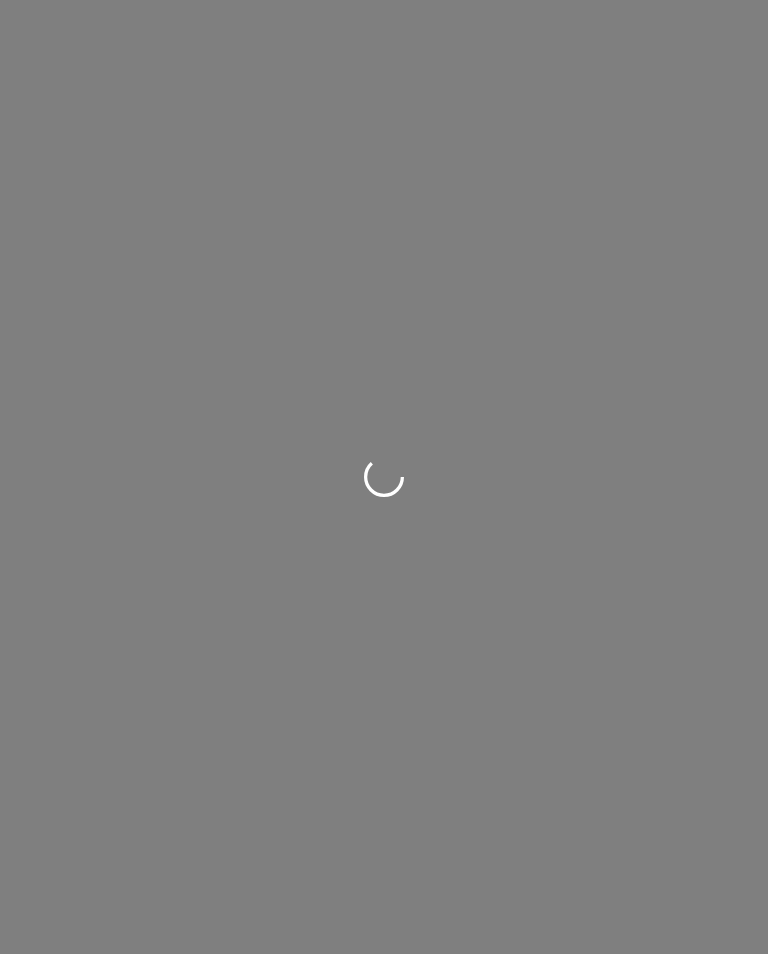 scroll, scrollTop: 0, scrollLeft: 0, axis: both 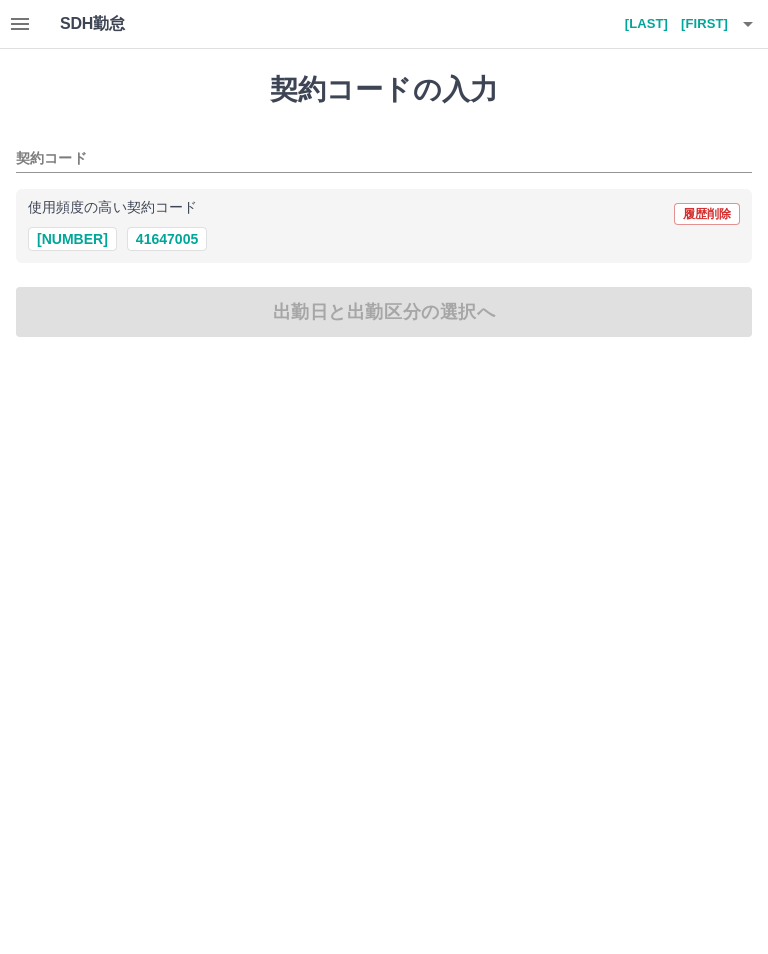 click on "契約コード" at bounding box center [369, 159] 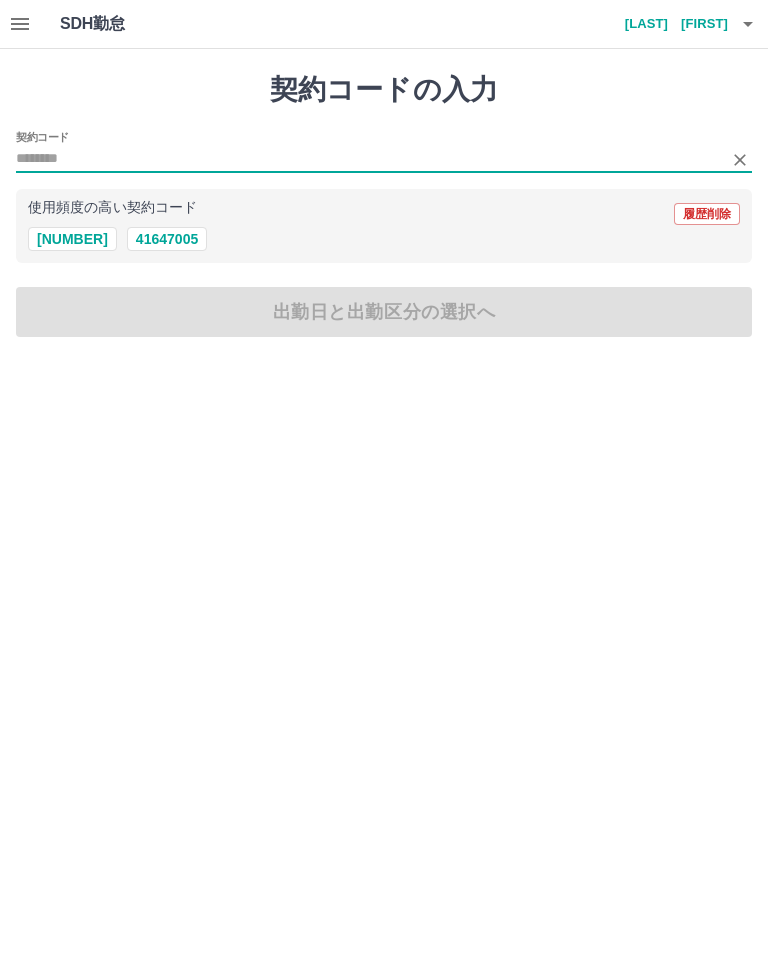 click on "41647005" at bounding box center [167, 239] 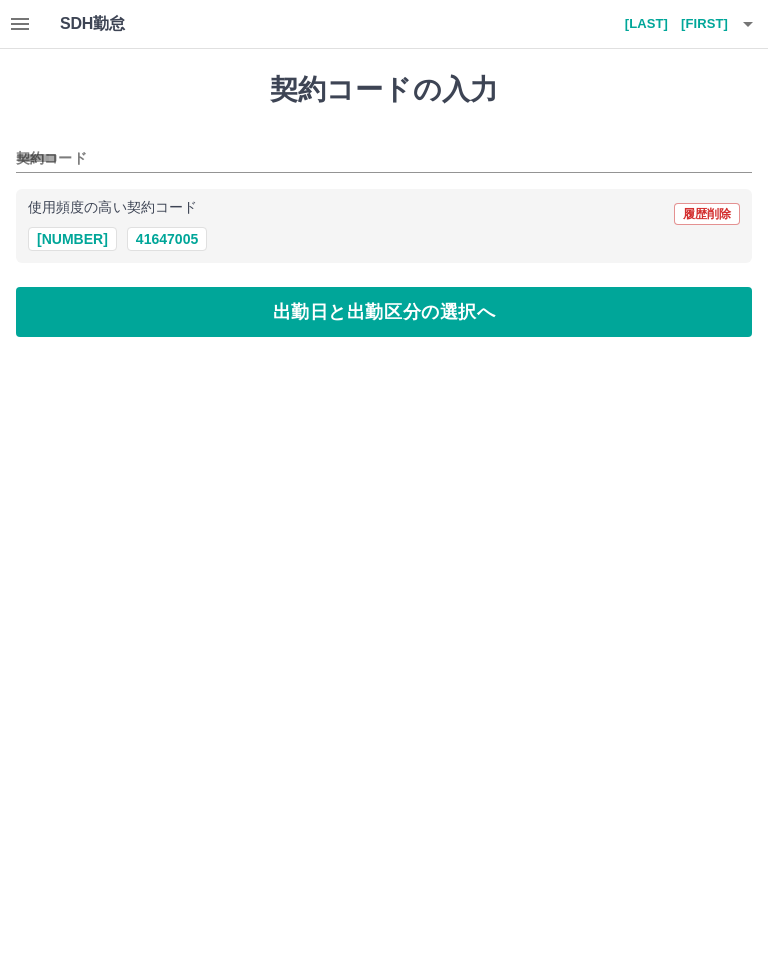 type on "********" 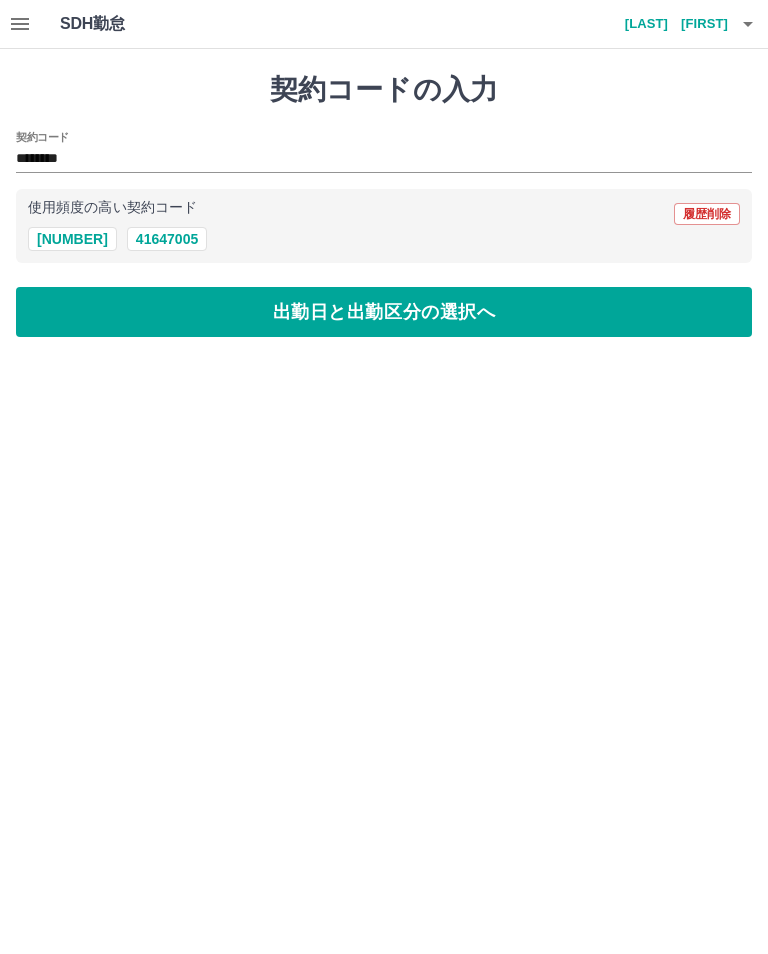 click on "出勤日と出勤区分の選択へ" at bounding box center [384, 312] 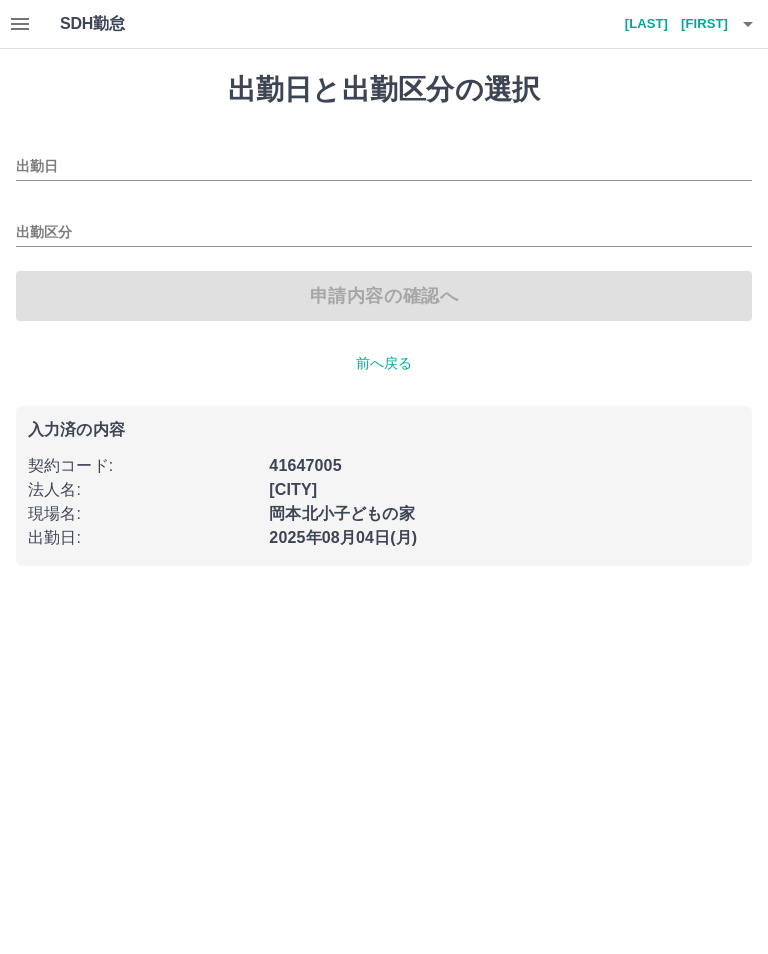 type on "**********" 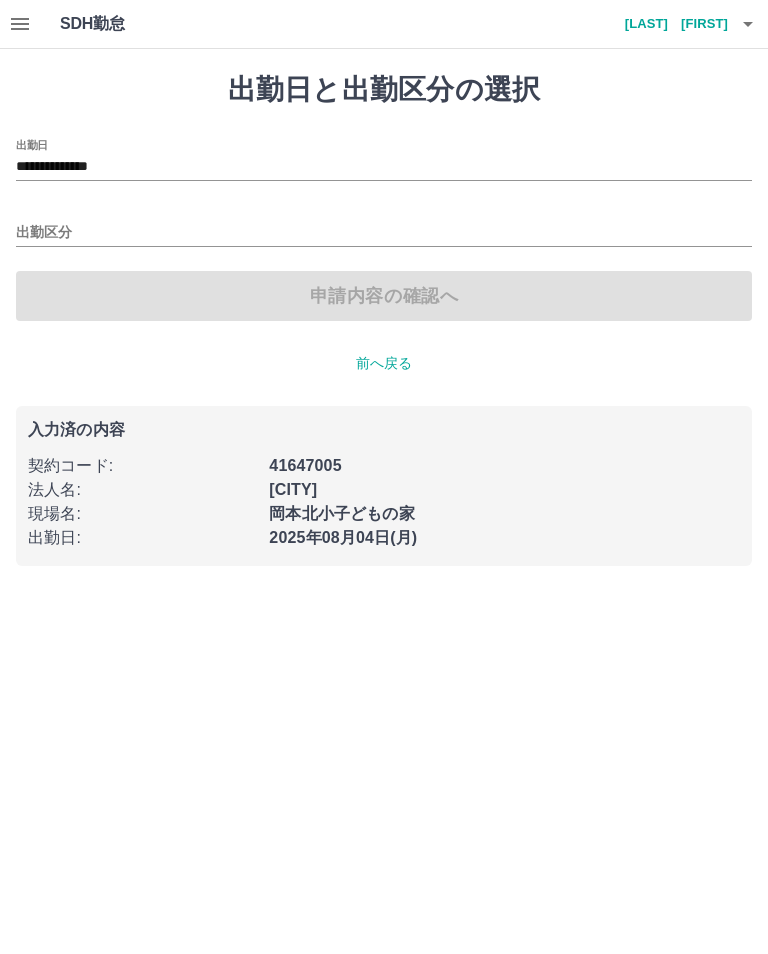 click on "出勤区分" at bounding box center [384, 226] 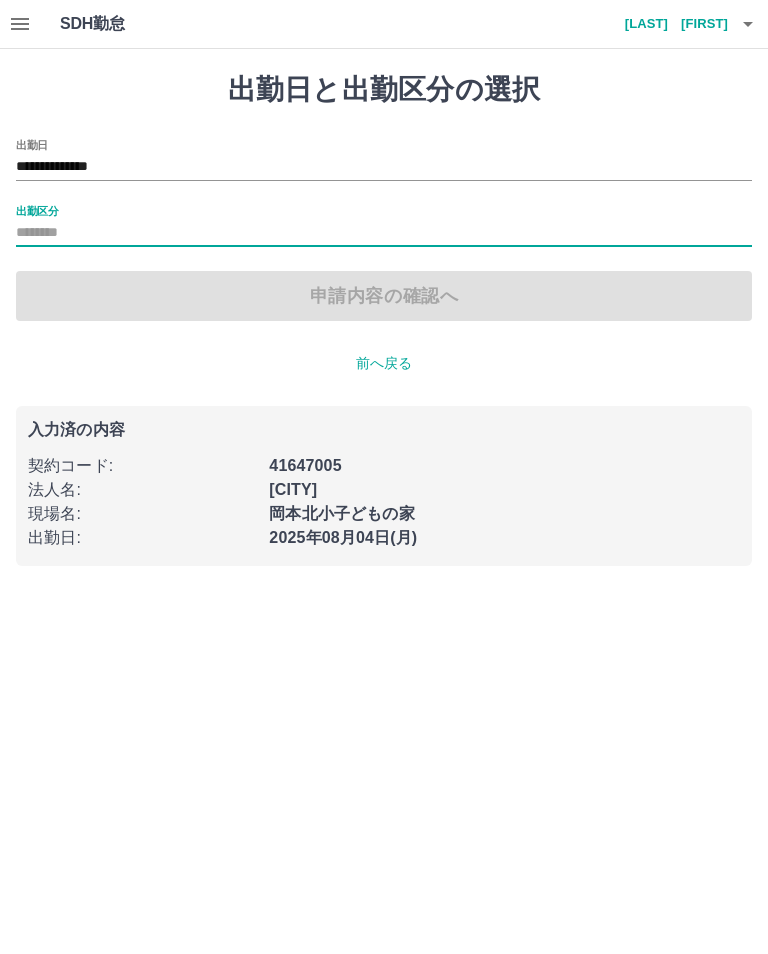 click on "出勤区分" at bounding box center (384, 233) 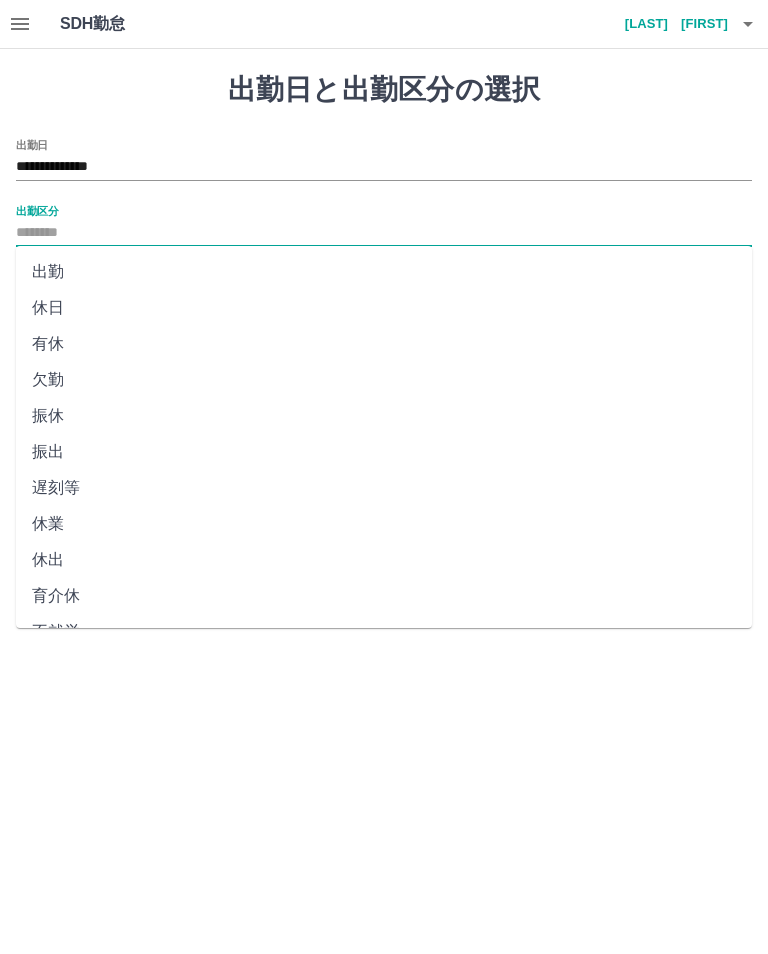 click on "出勤" at bounding box center (384, 272) 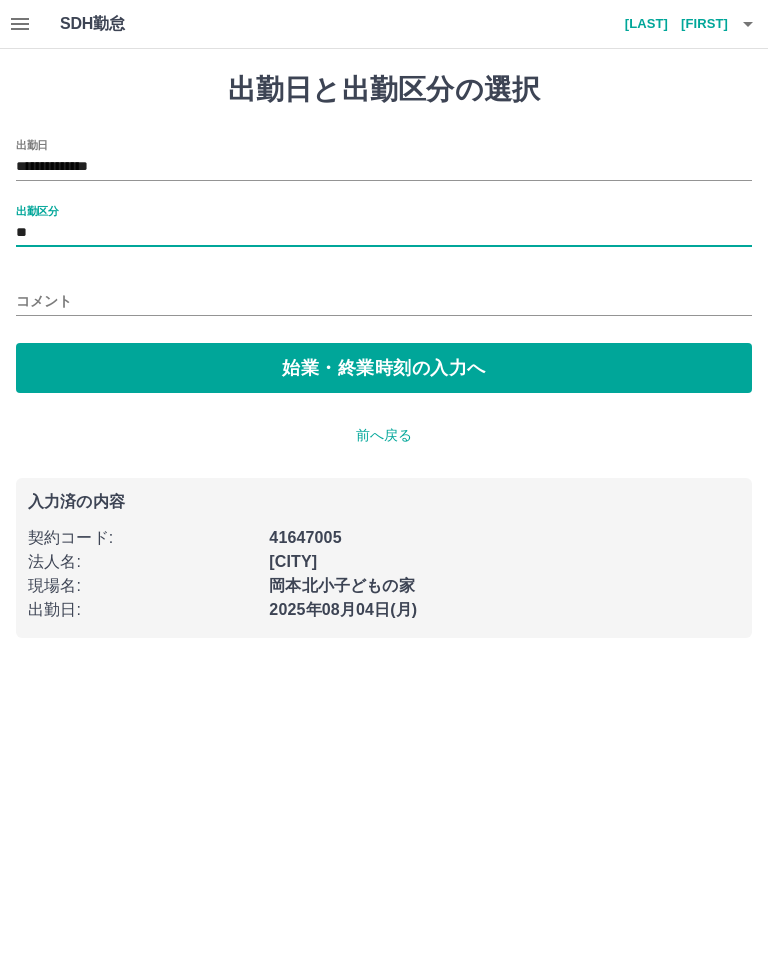 type on "**" 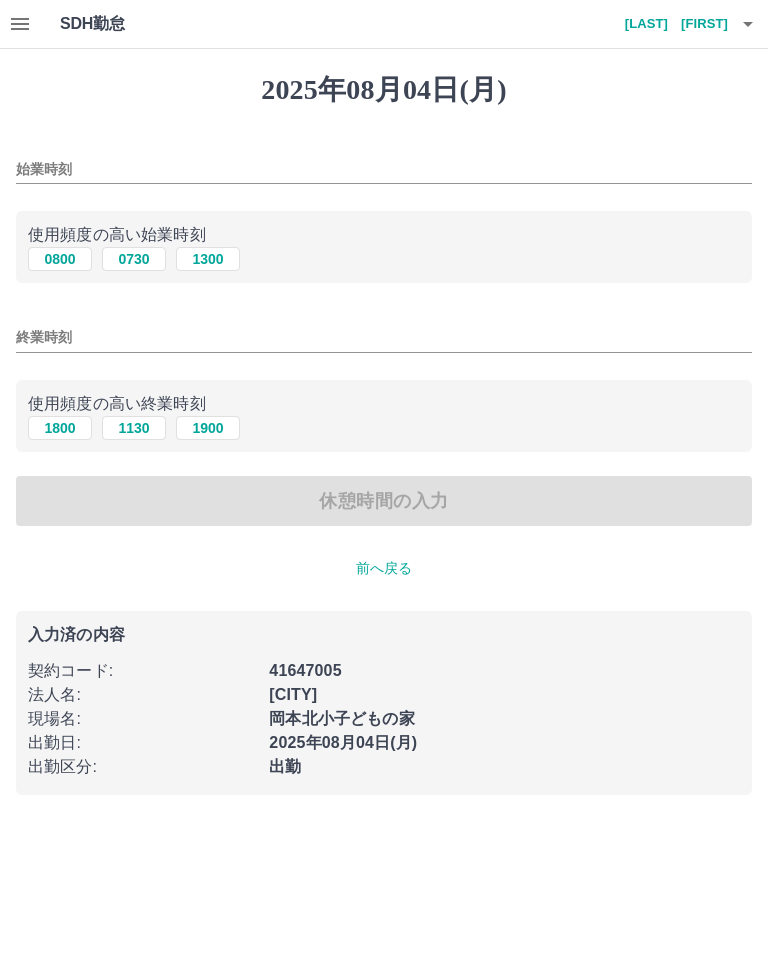 click on "始業時刻" at bounding box center [384, 169] 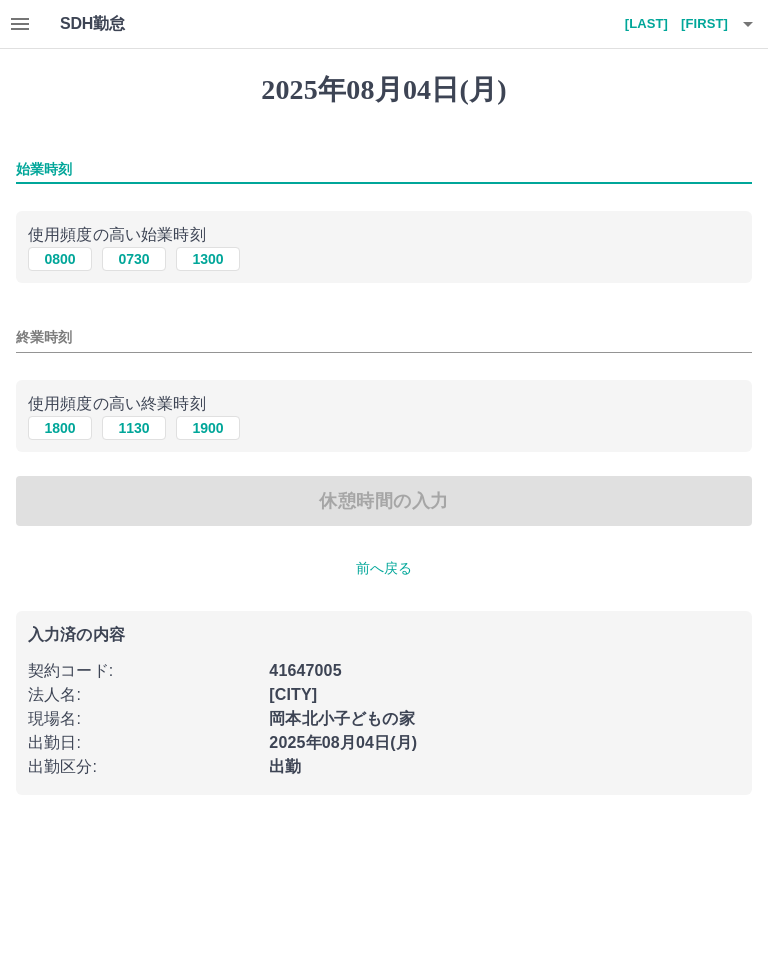 click on "0730" at bounding box center (134, 259) 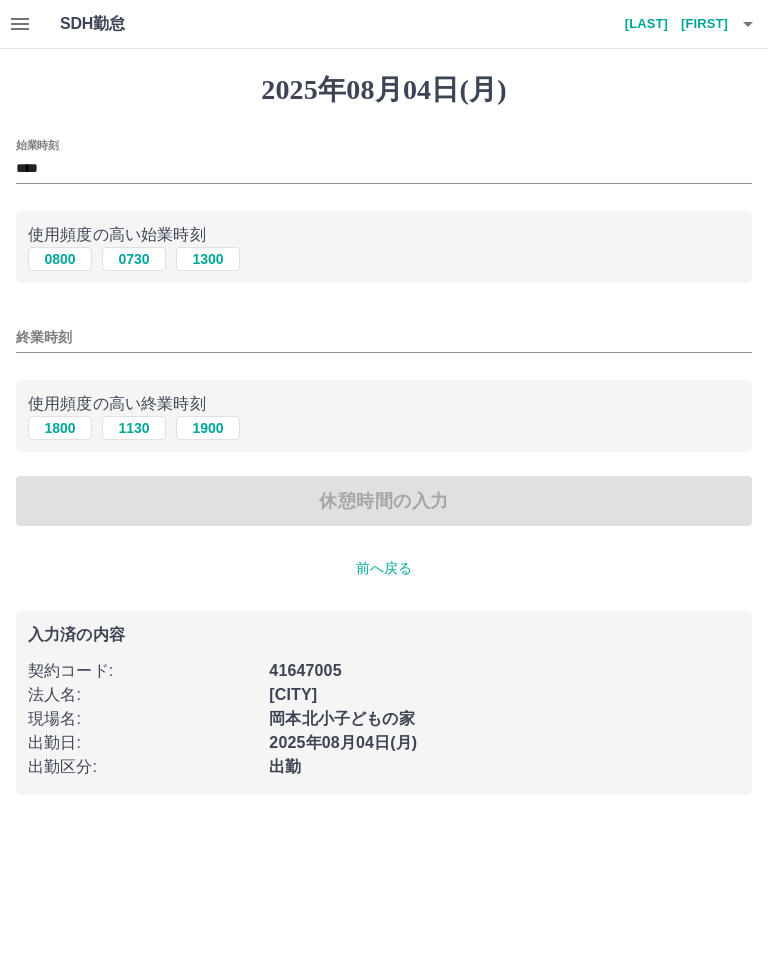 click on "終業時刻" at bounding box center (384, 337) 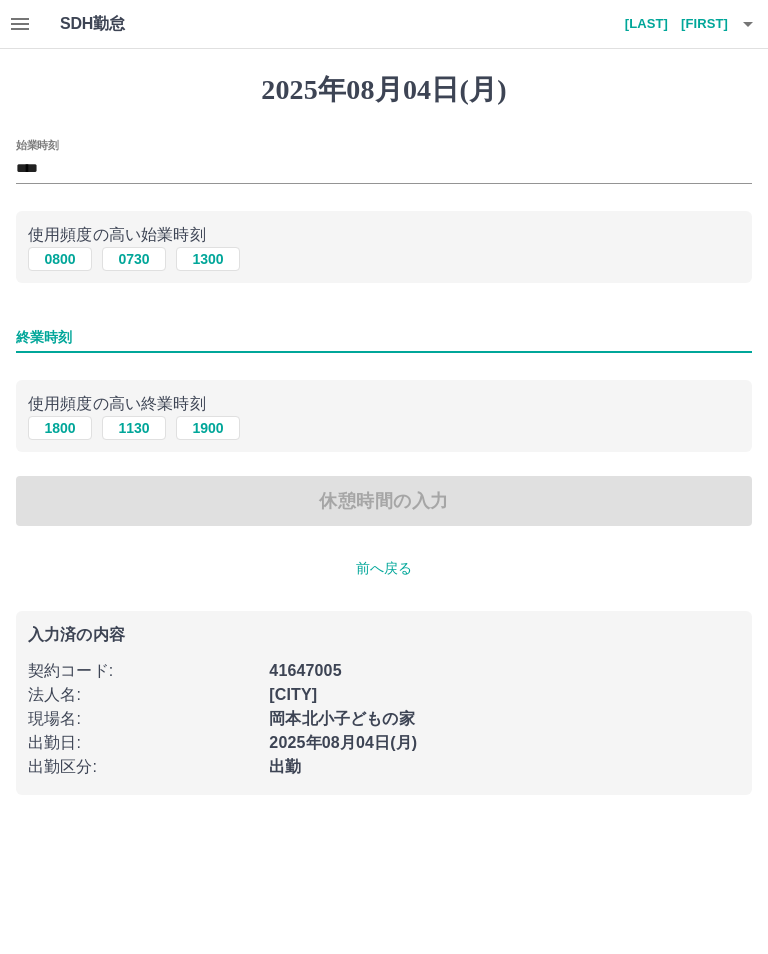 click on "1800" at bounding box center (60, 428) 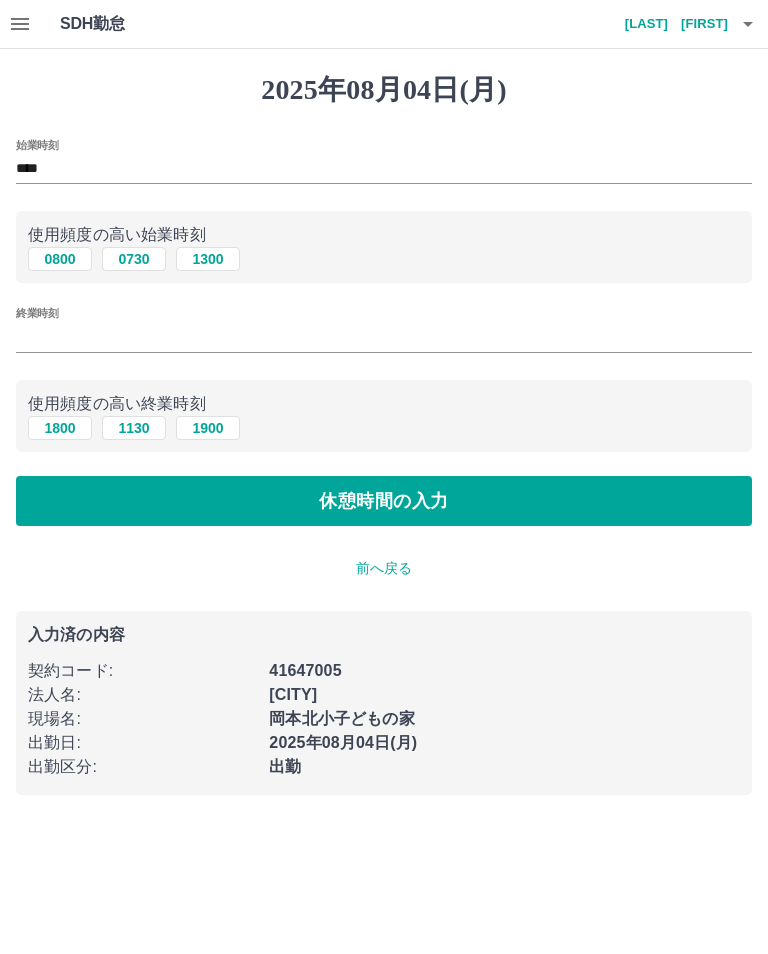 type on "****" 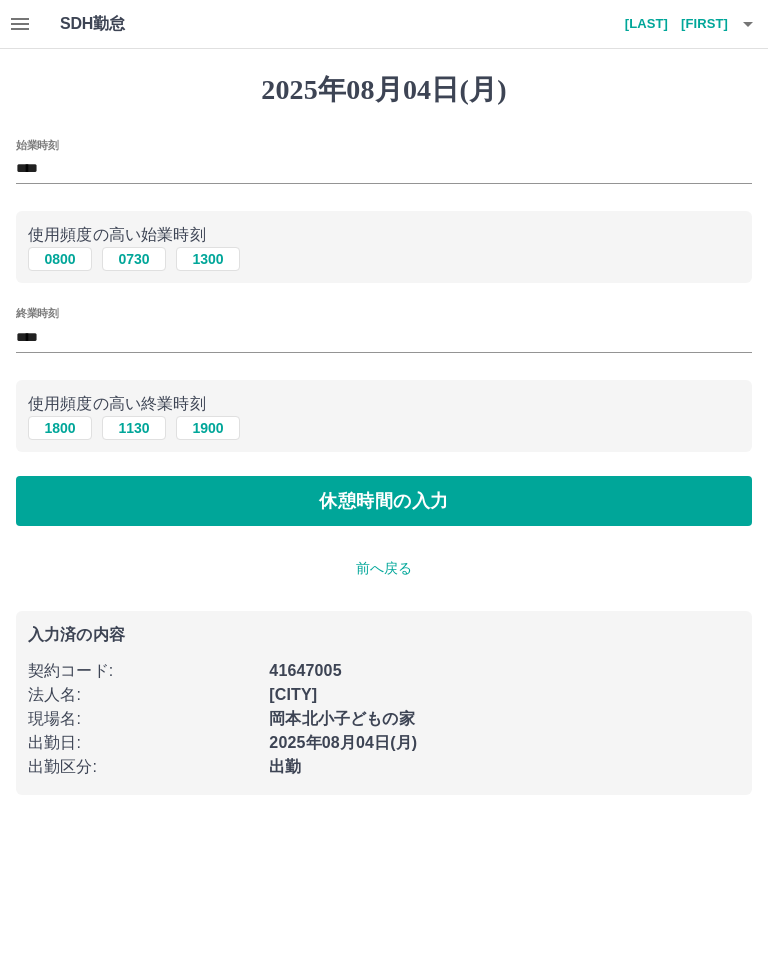 click on "休憩時間の入力" at bounding box center (384, 501) 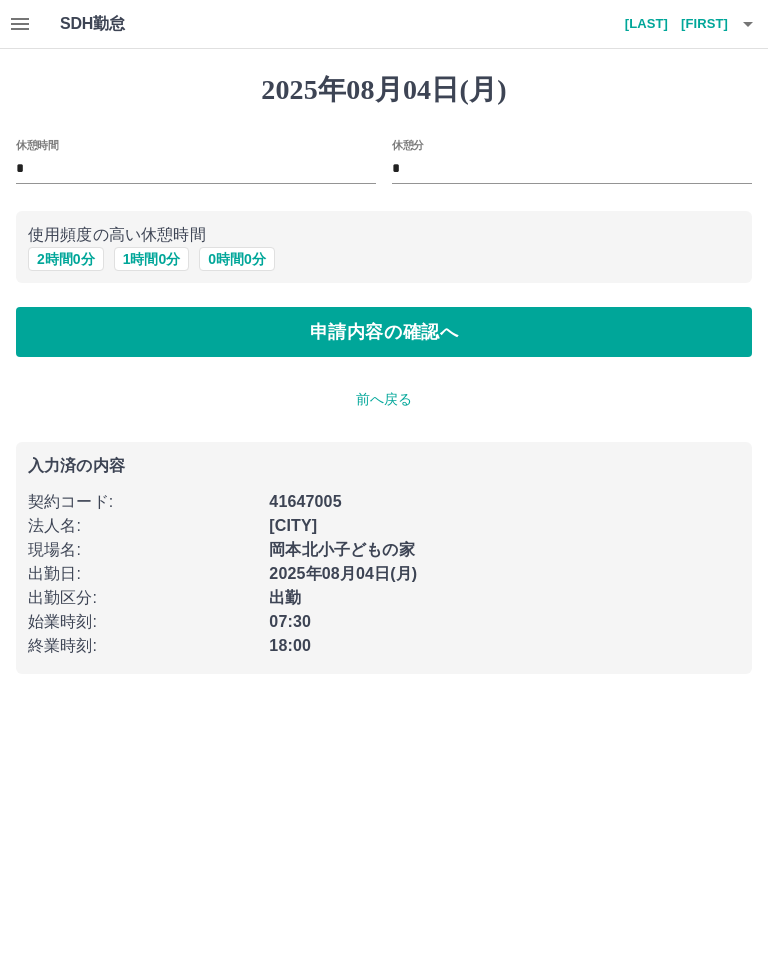 click on "*" at bounding box center (196, 169) 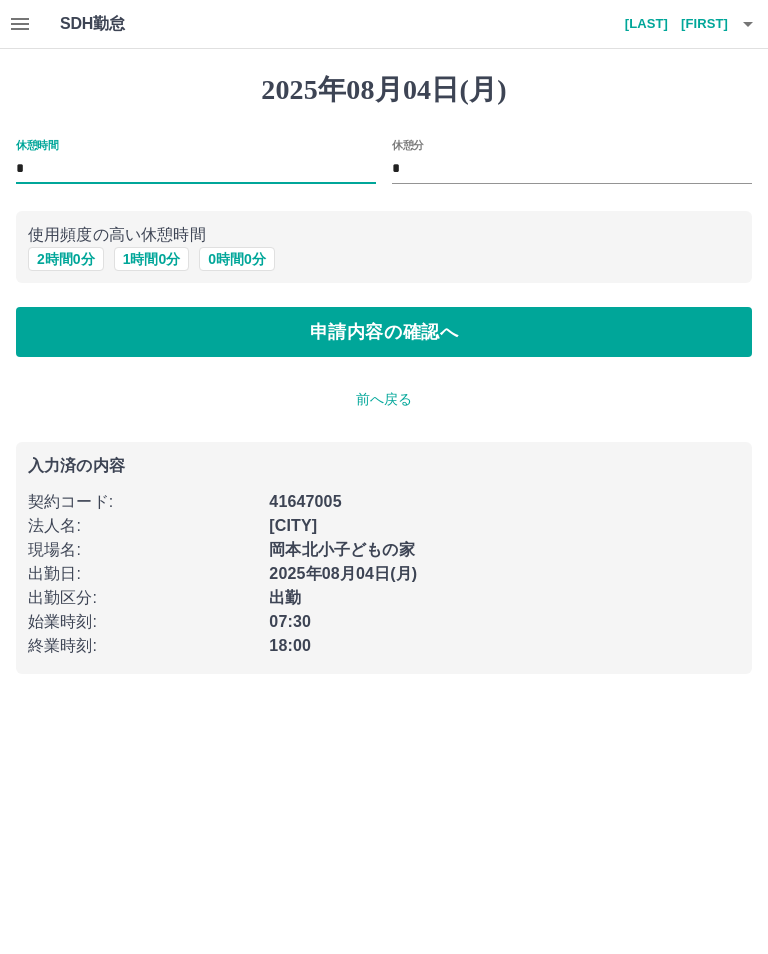 click on "1 時間 0 分" at bounding box center (152, 259) 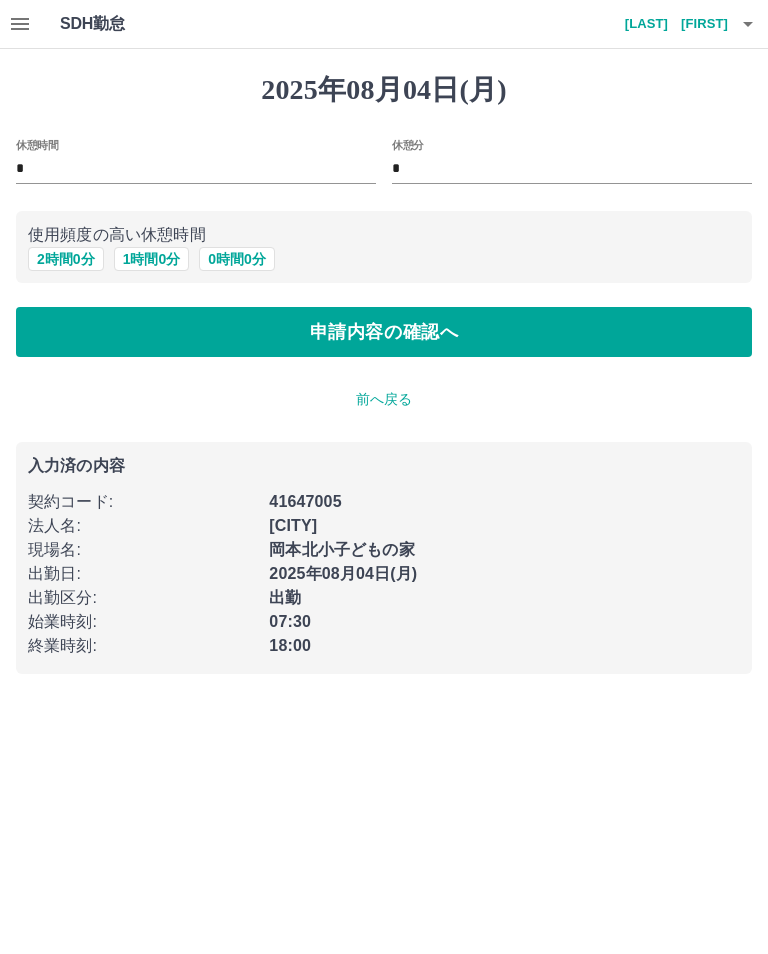 click on "申請内容の確認へ" at bounding box center (384, 332) 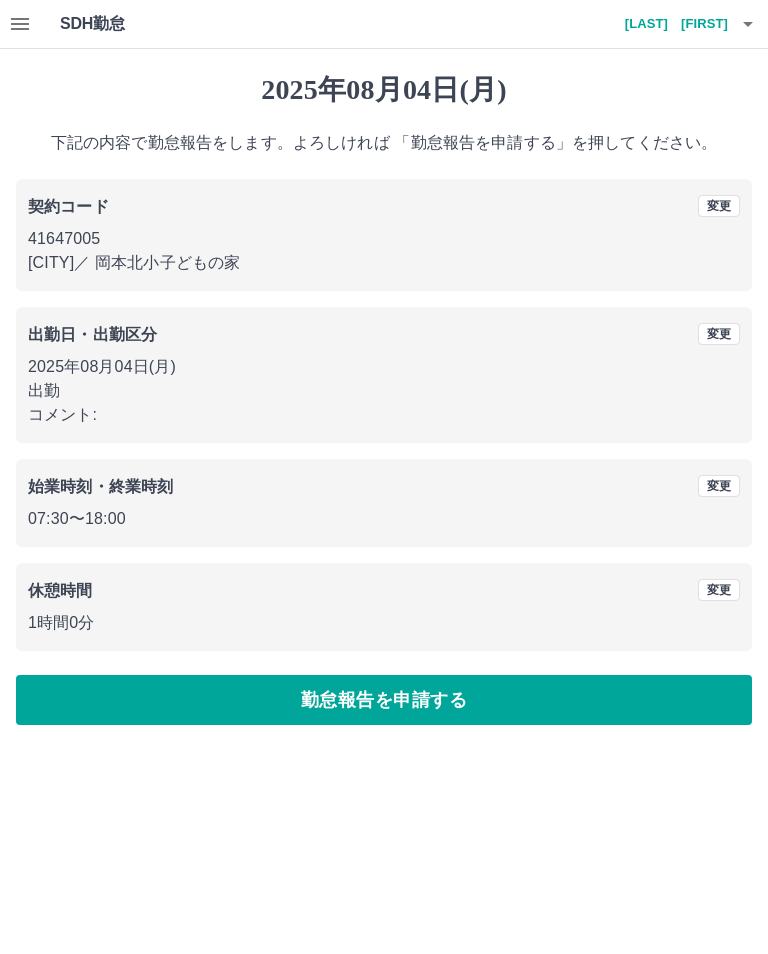 click on "勤怠報告を申請する" at bounding box center [384, 700] 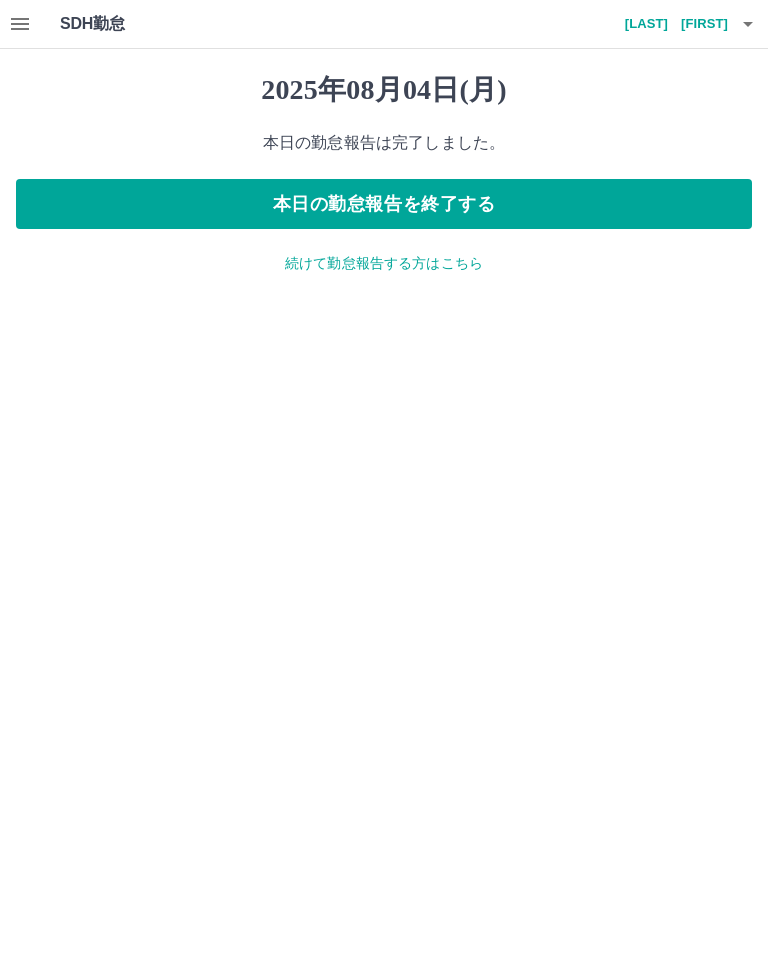 click 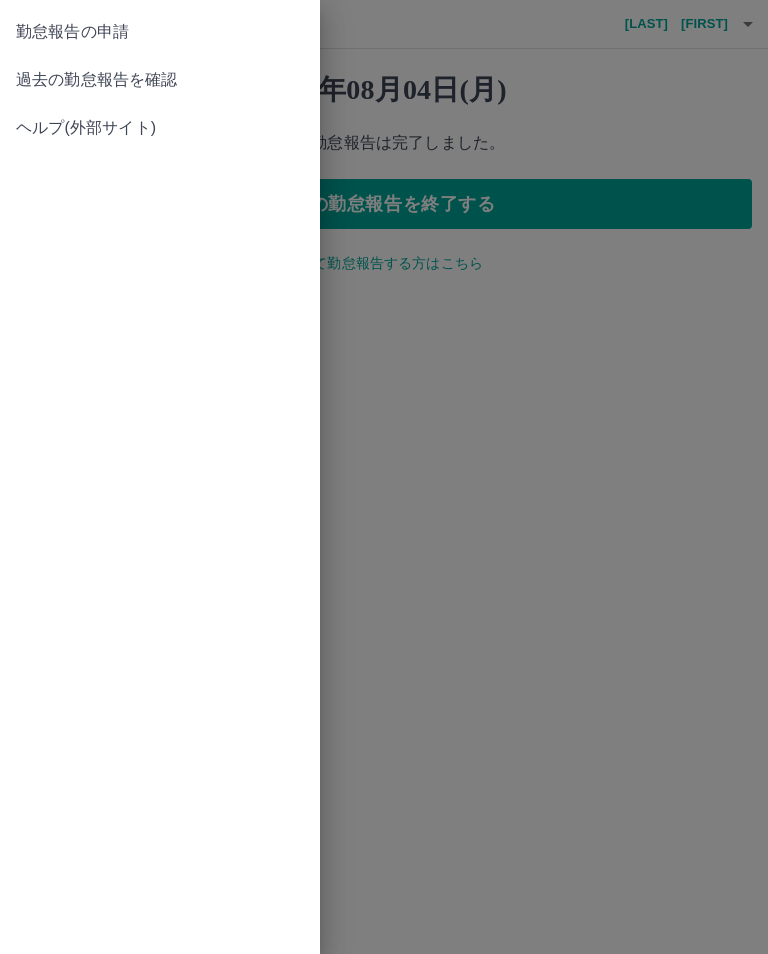 click on "過去の勤怠報告を確認" at bounding box center [160, 80] 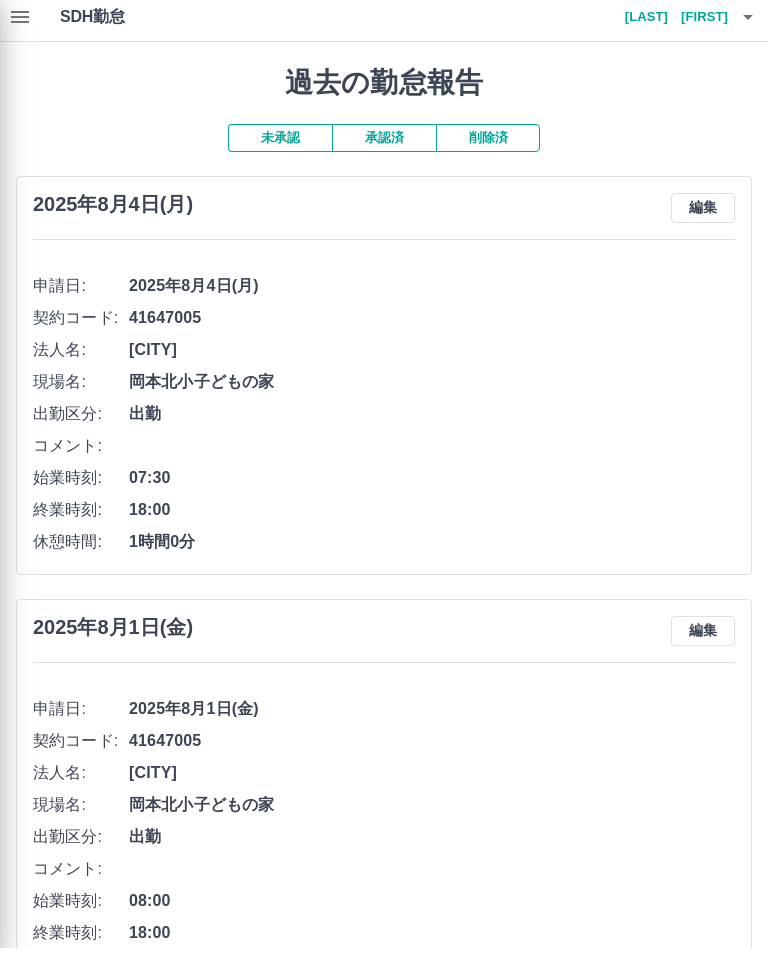 scroll, scrollTop: 0, scrollLeft: 0, axis: both 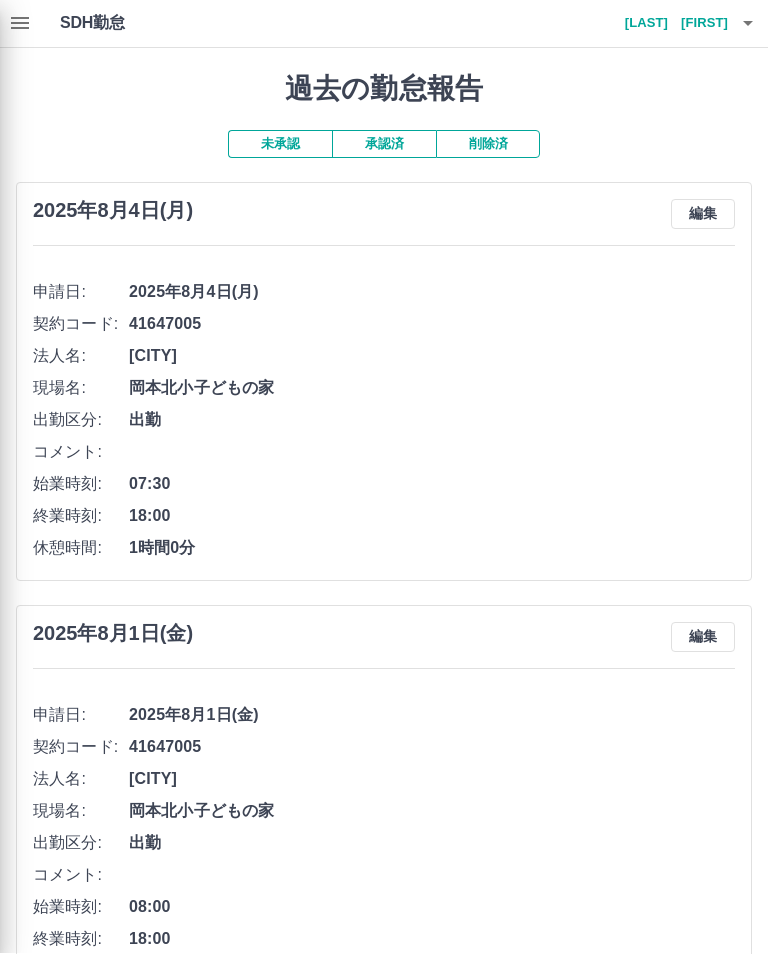 click at bounding box center [384, 477] 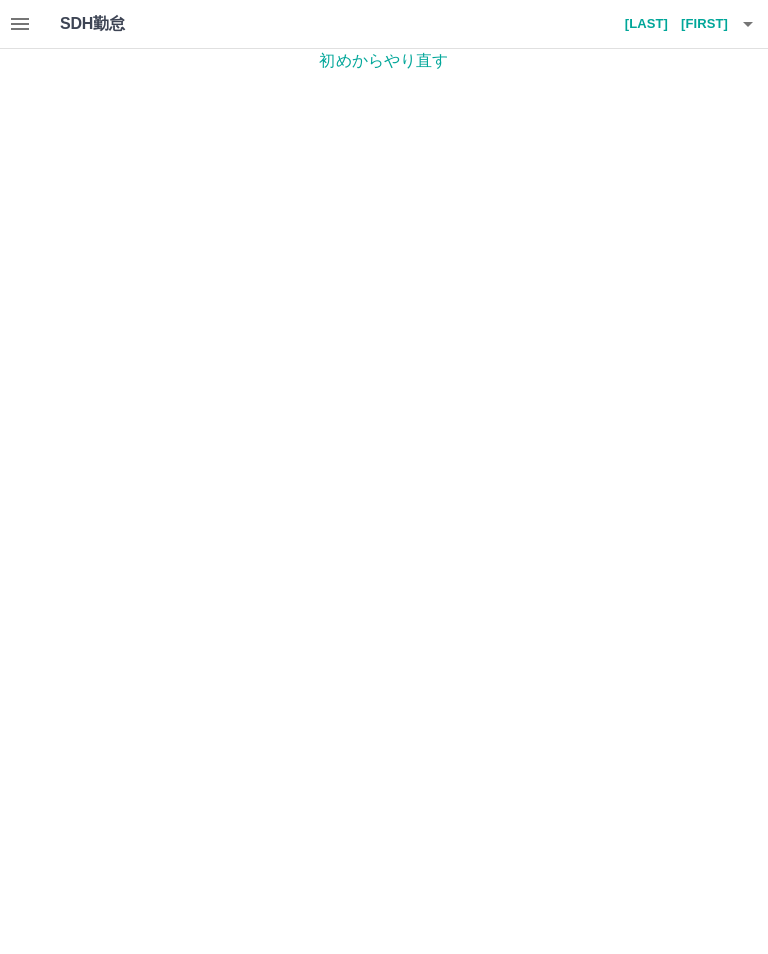 click 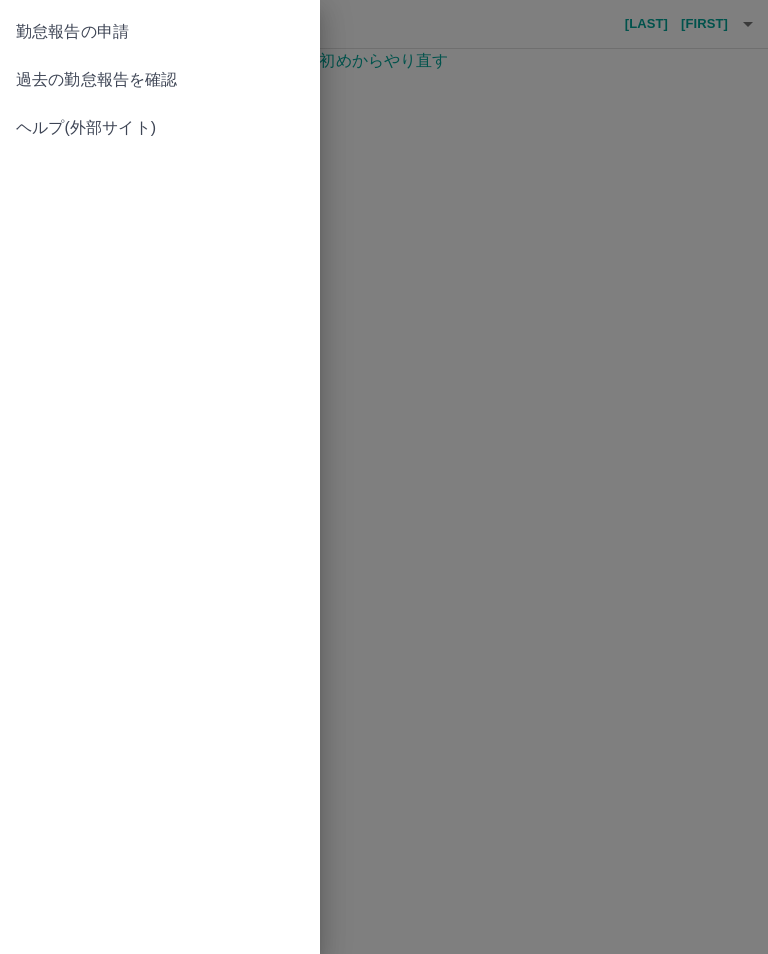 click on "過去の勤怠報告を確認" at bounding box center (160, 80) 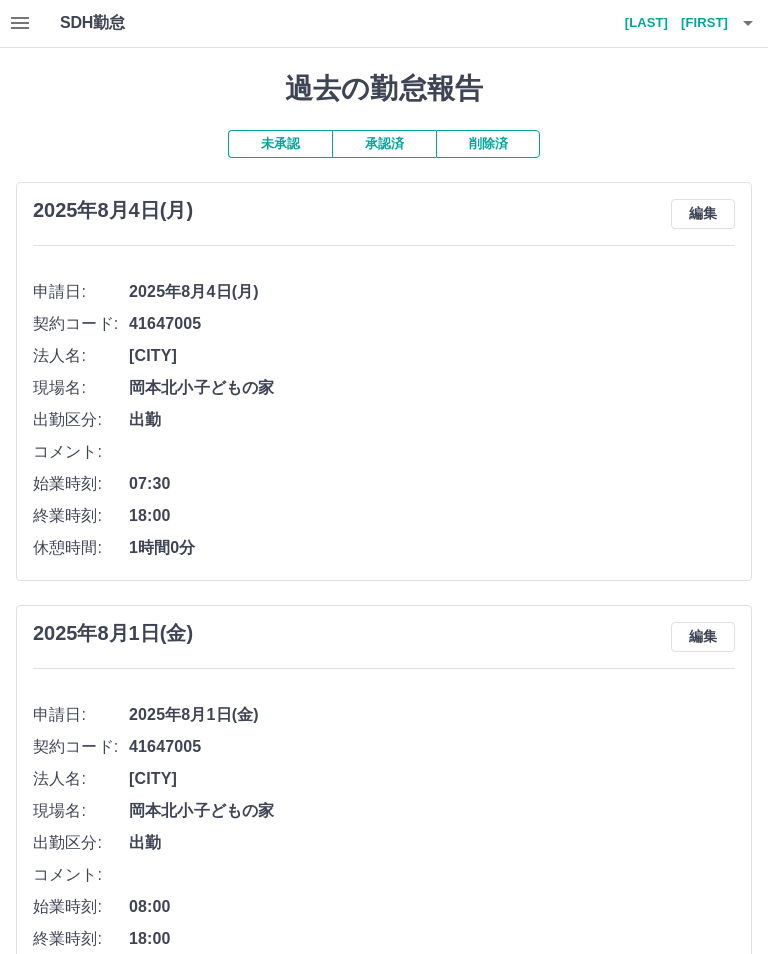scroll, scrollTop: 0, scrollLeft: 0, axis: both 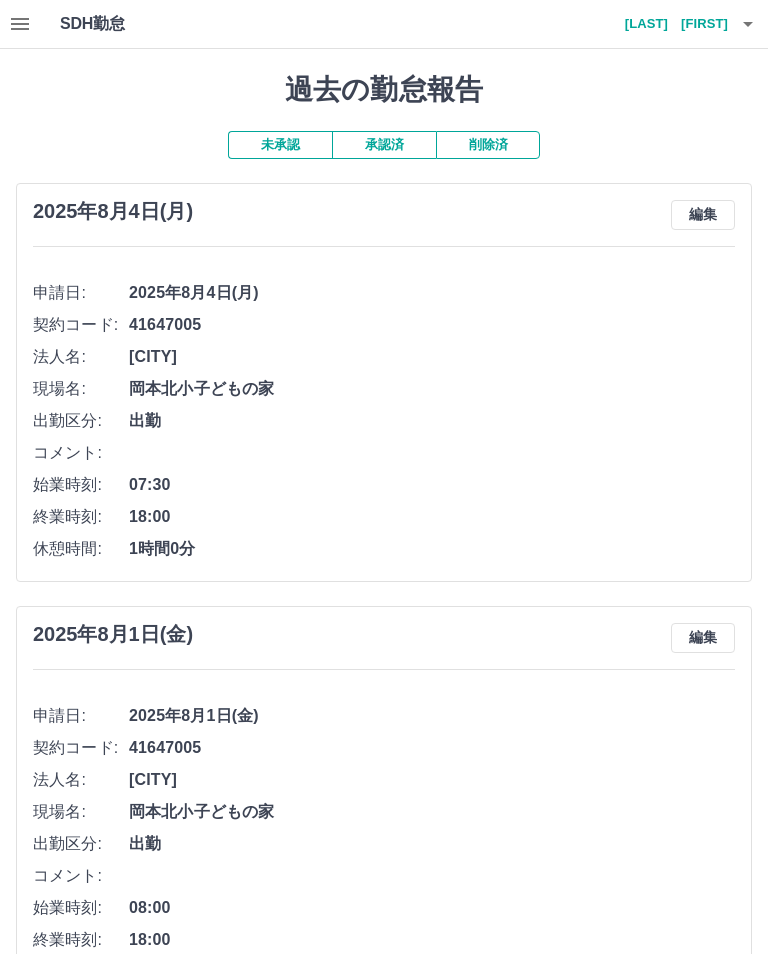 click 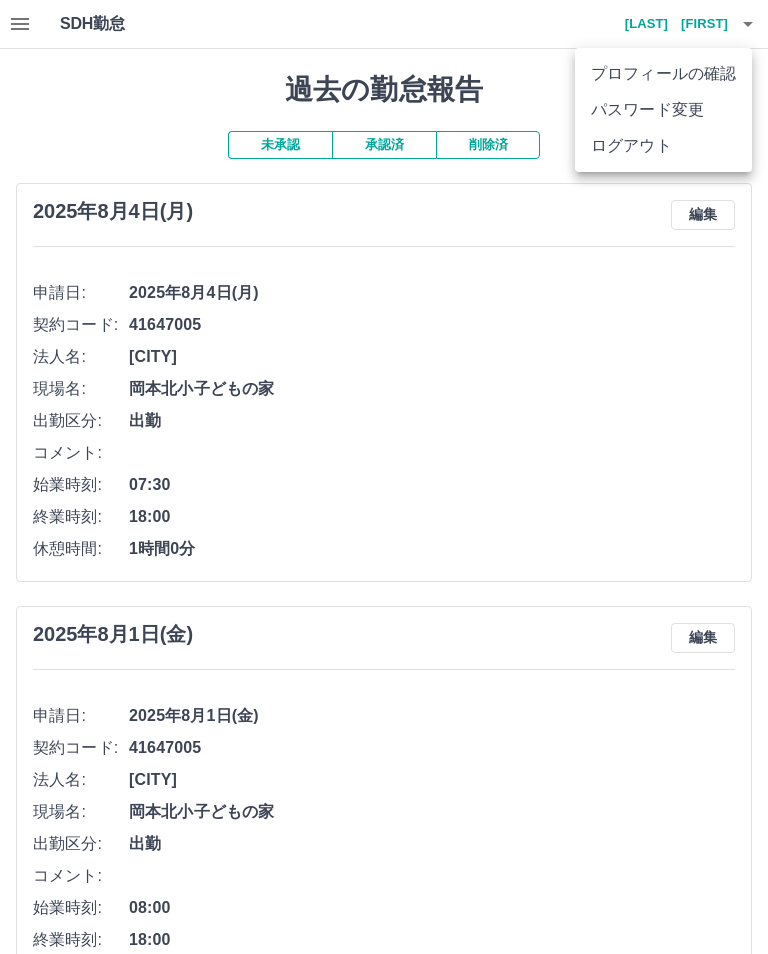 click on "ログアウト" at bounding box center (663, 146) 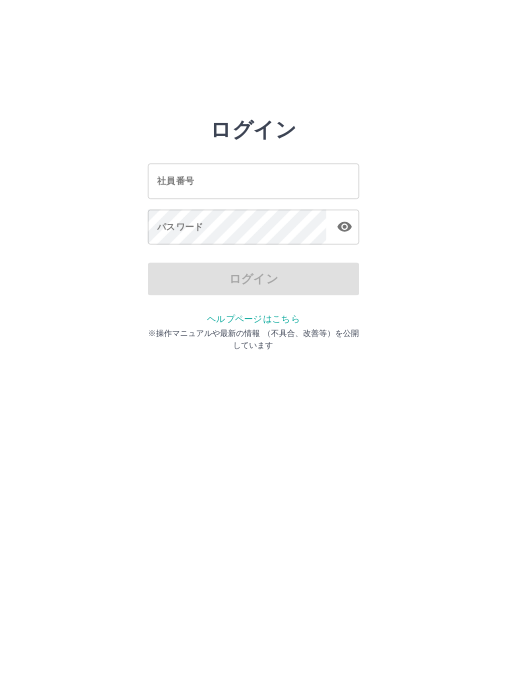 scroll, scrollTop: 0, scrollLeft: 0, axis: both 